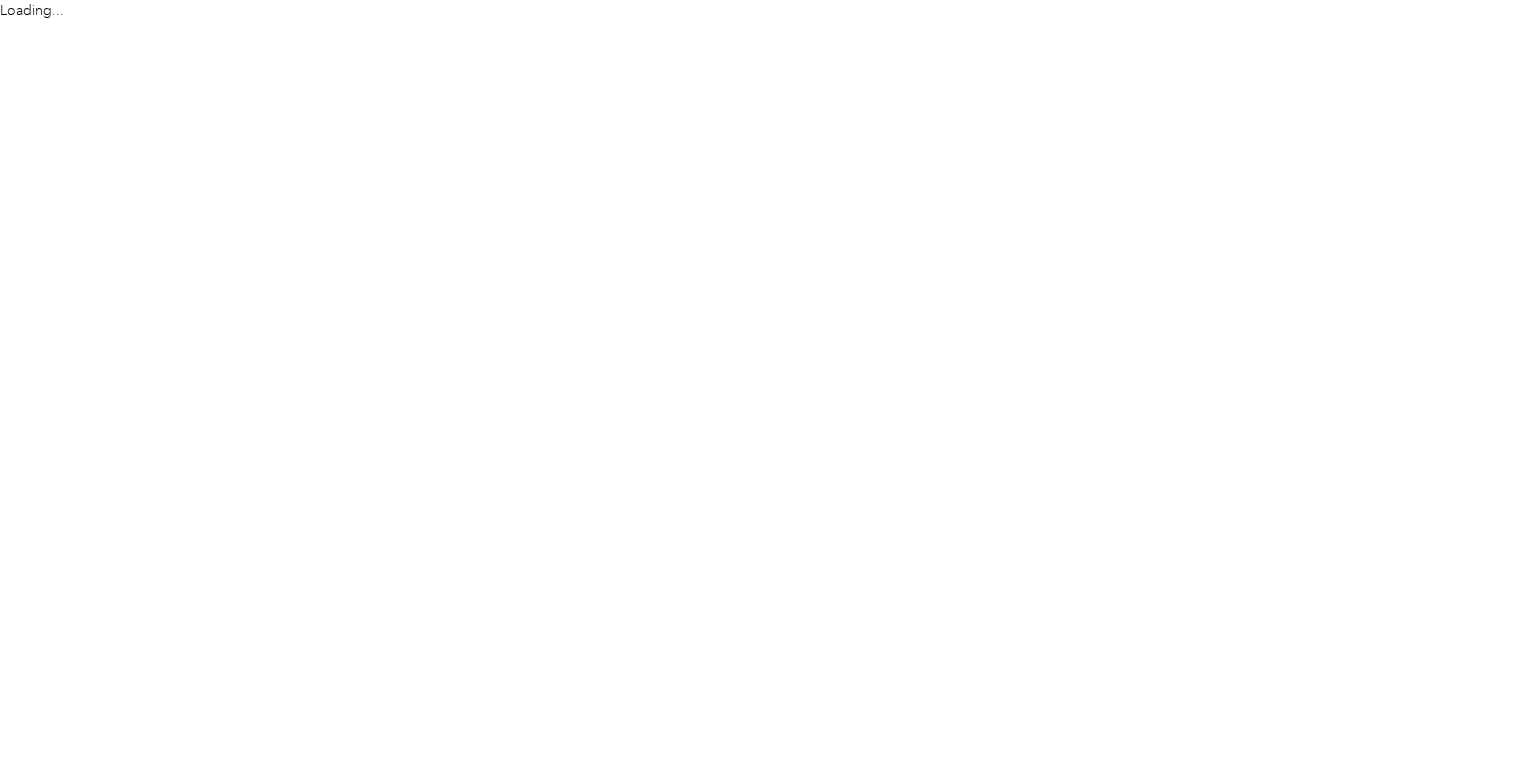 scroll, scrollTop: 0, scrollLeft: 0, axis: both 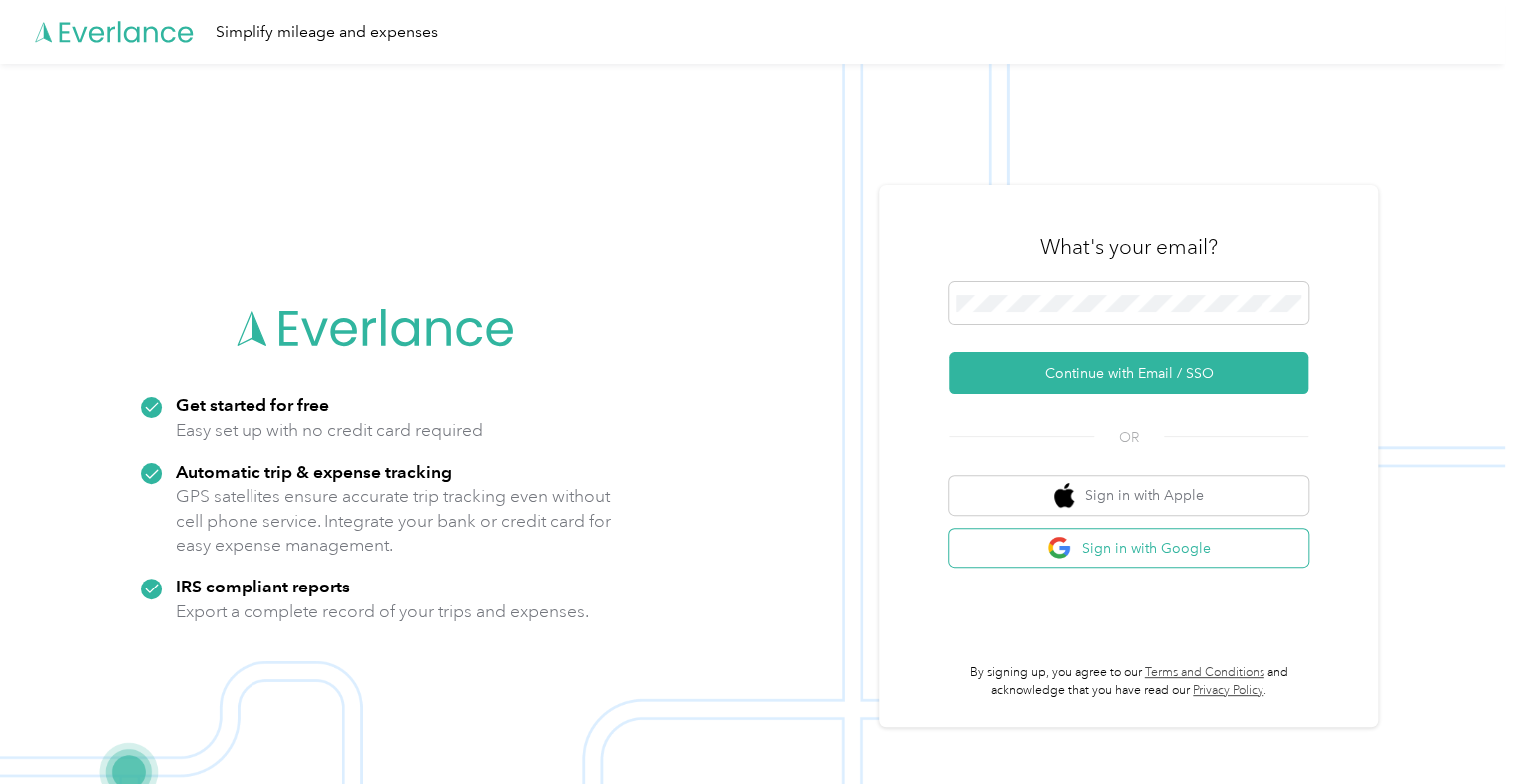 click at bounding box center (1059, 548) 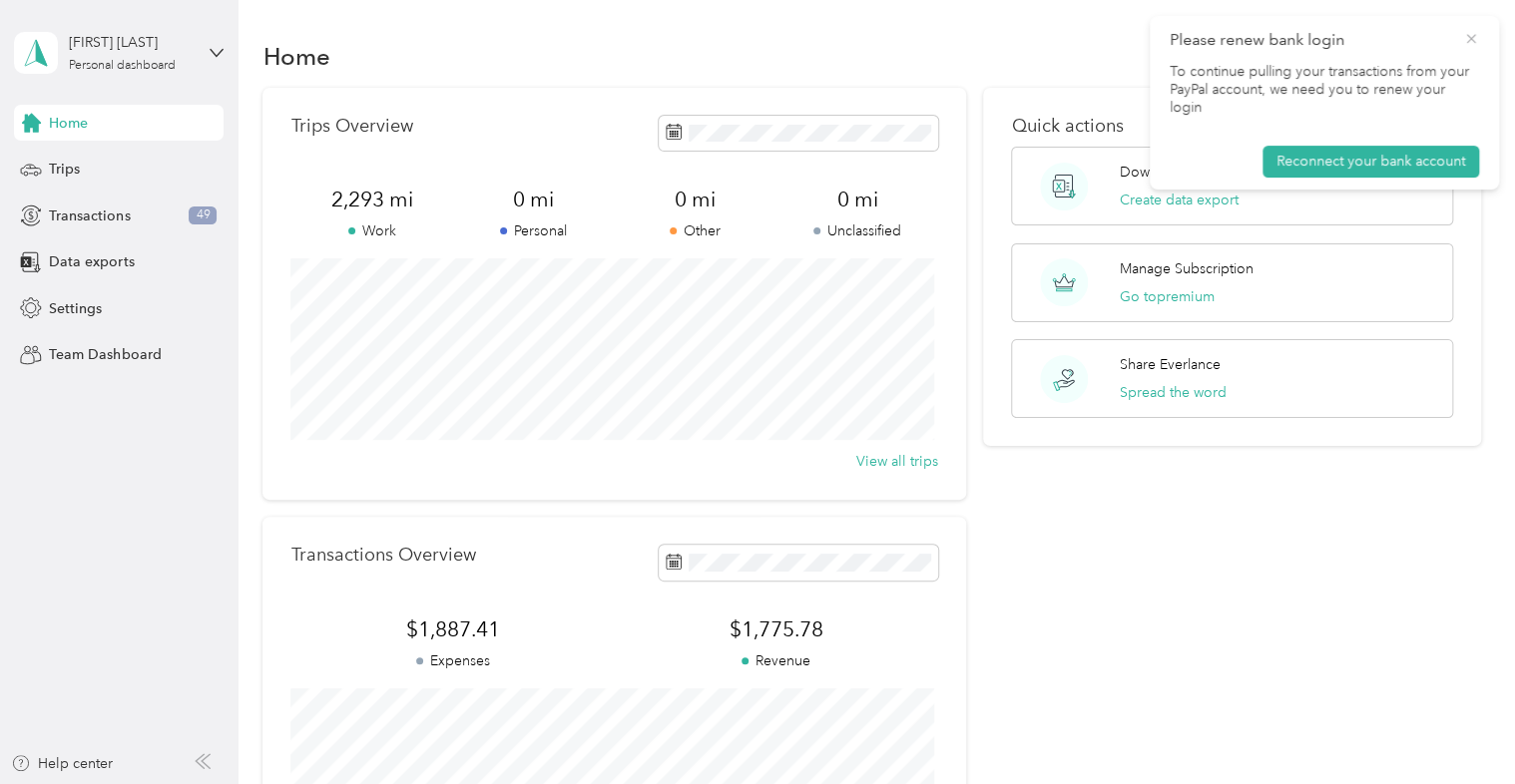 click 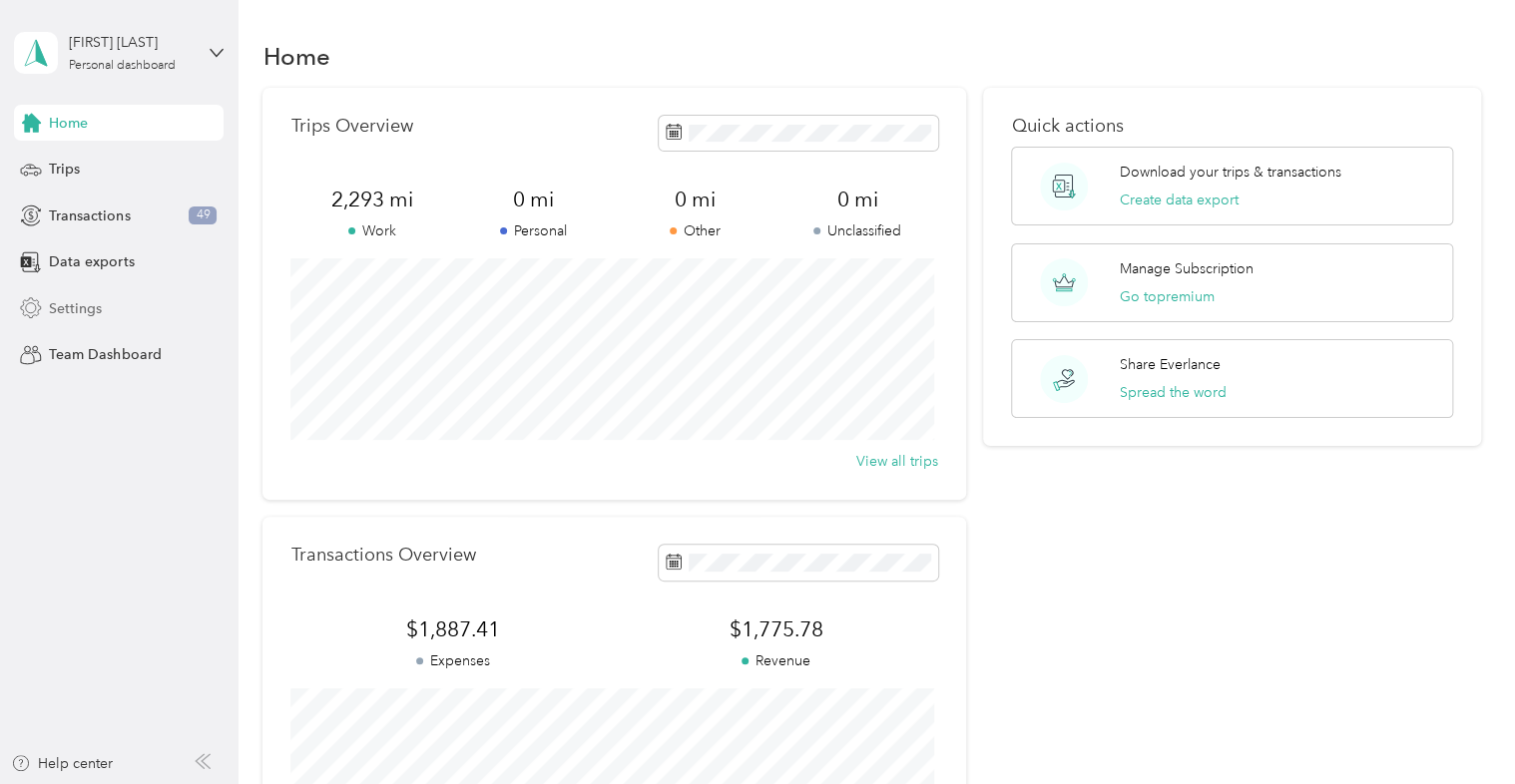 click on "Settings" at bounding box center [75, 308] 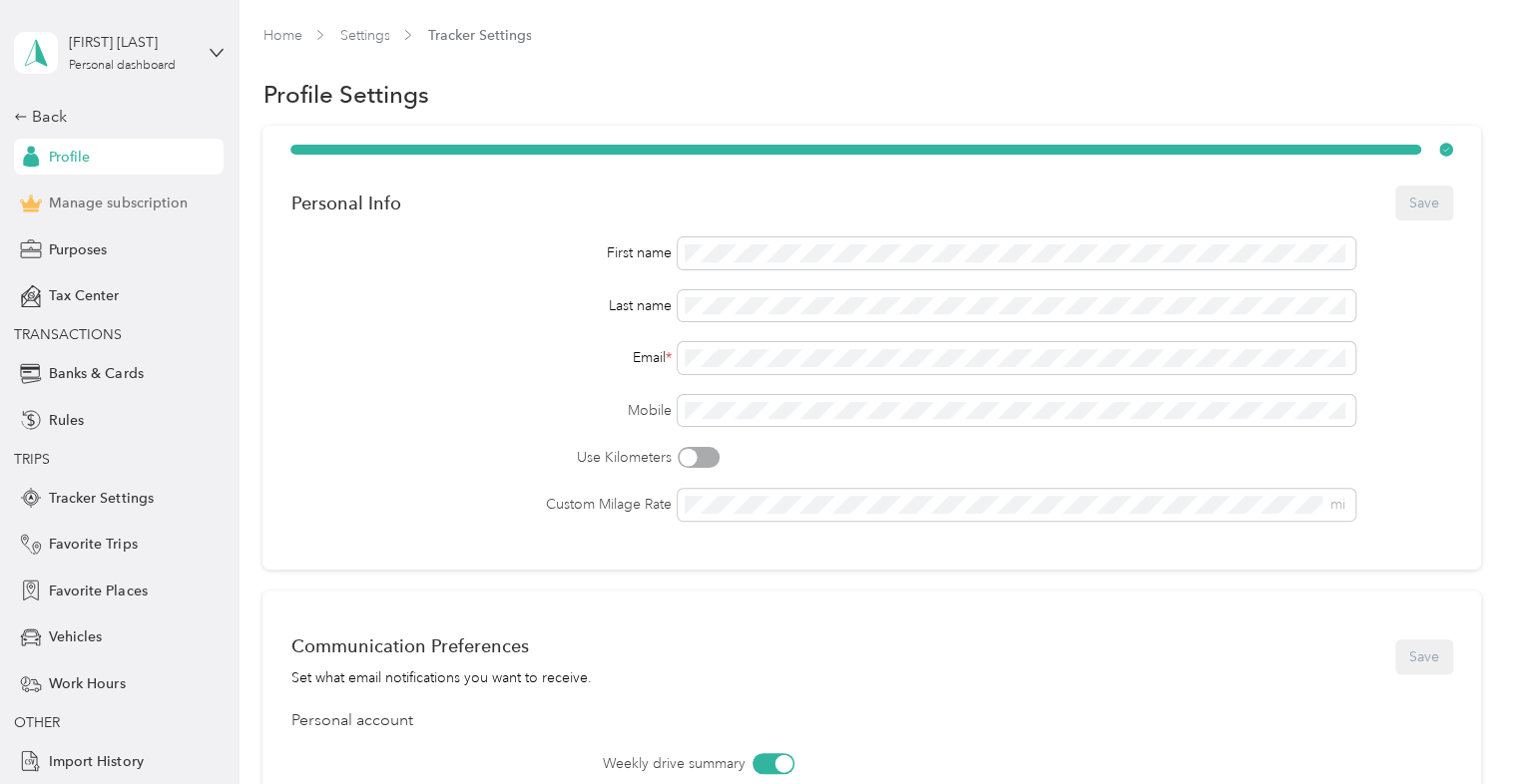click on "Manage subscription" at bounding box center (118, 202) 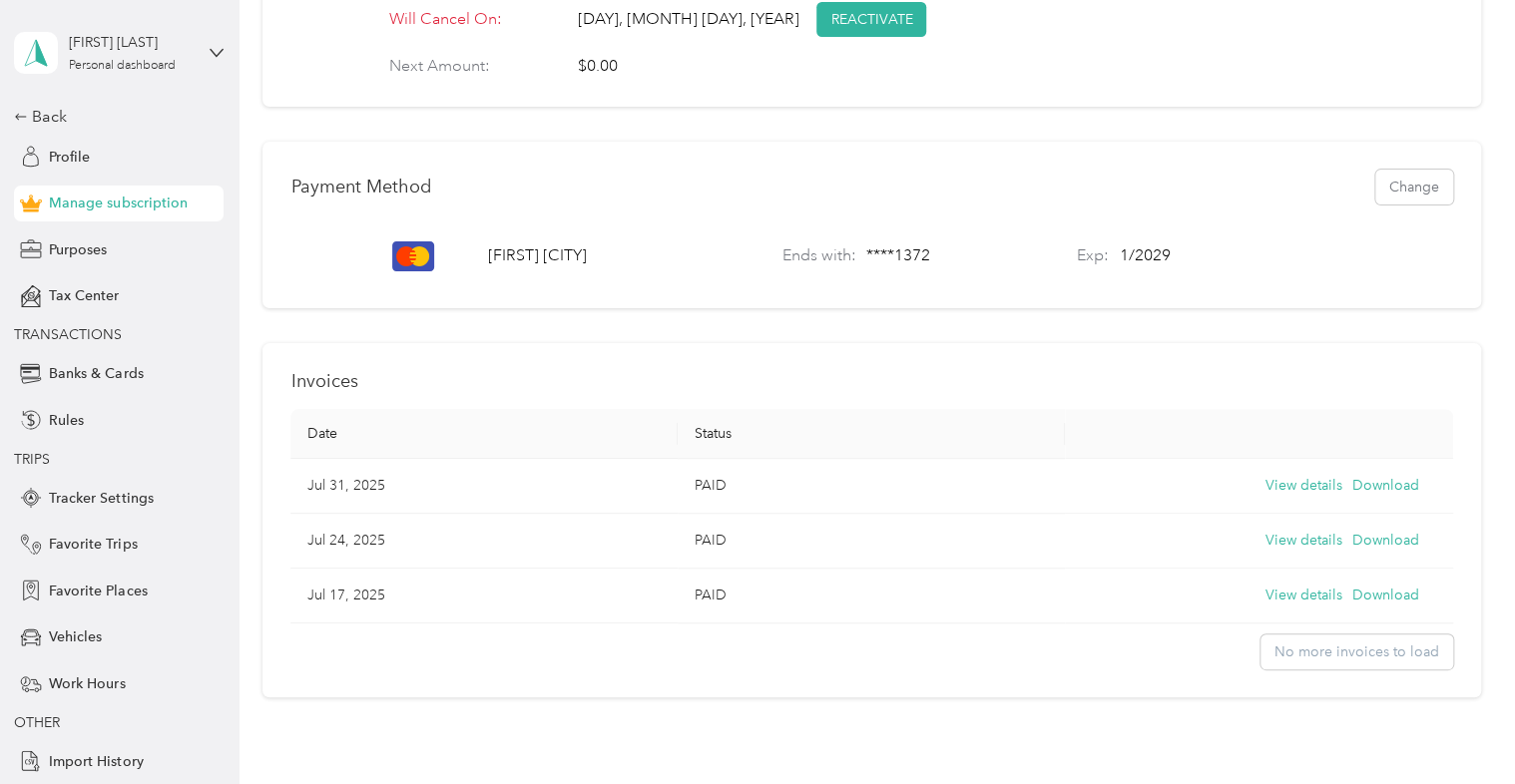 scroll, scrollTop: 590, scrollLeft: 0, axis: vertical 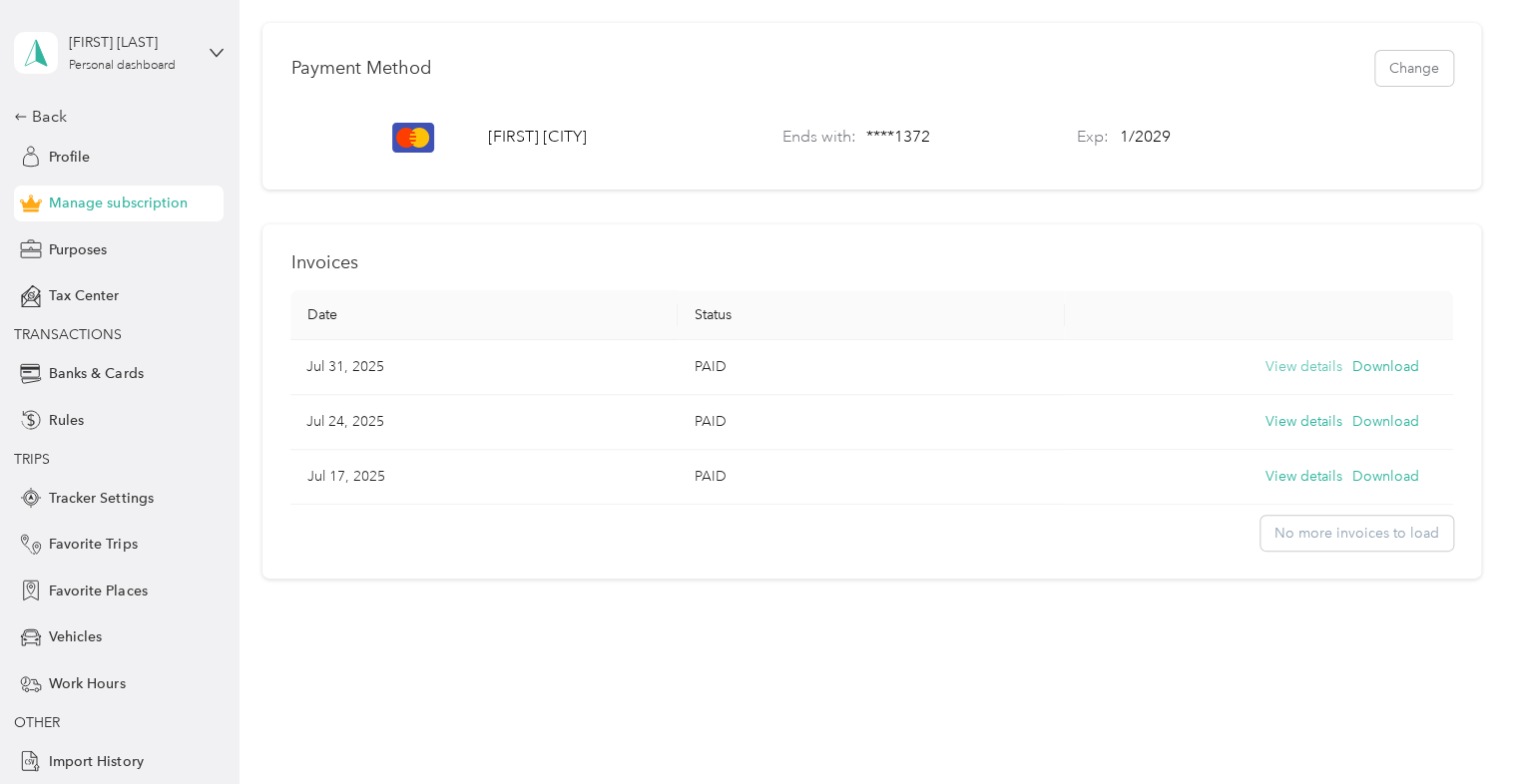 click on "View details" at bounding box center [1303, 367] 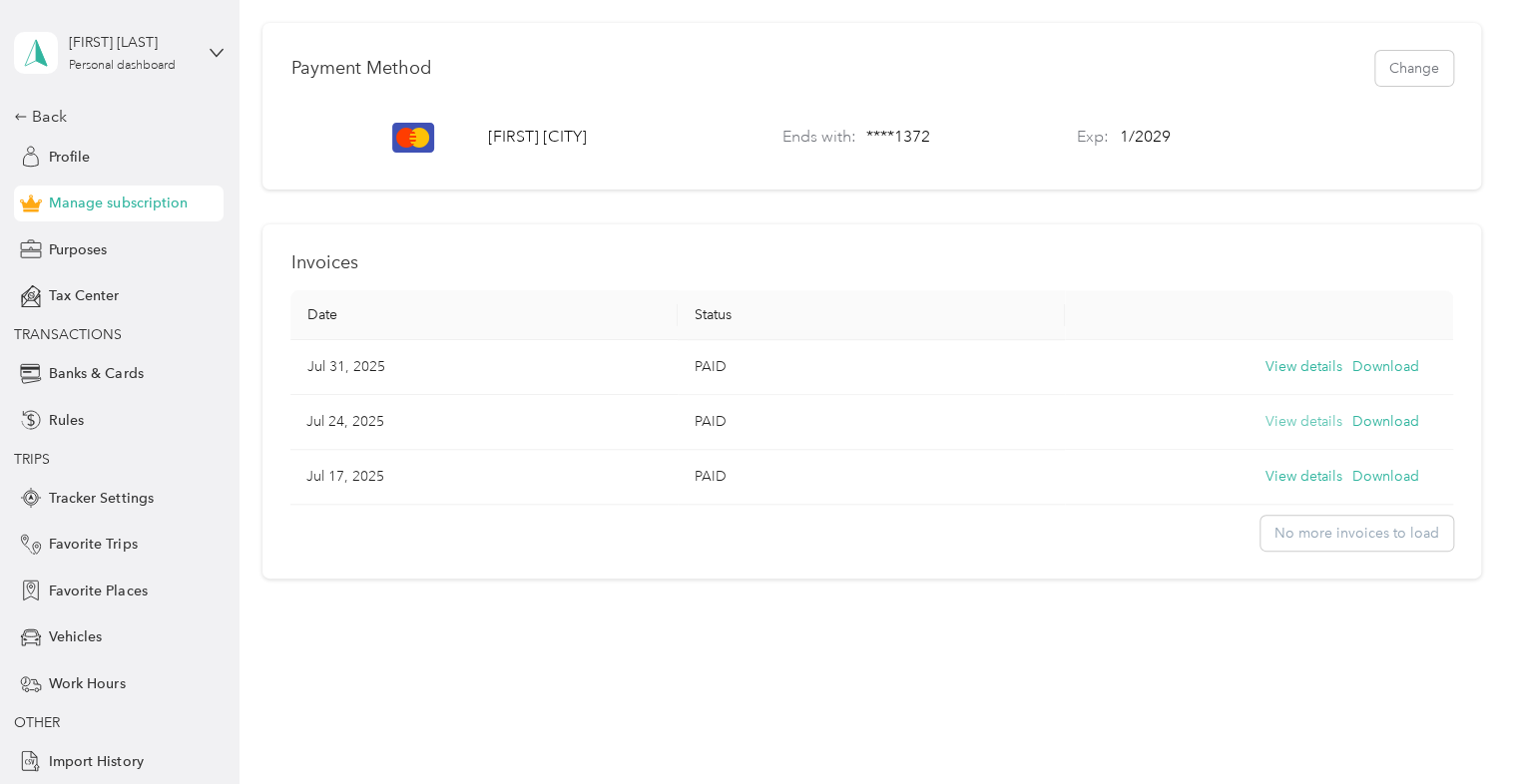 click on "View details" at bounding box center [1303, 422] 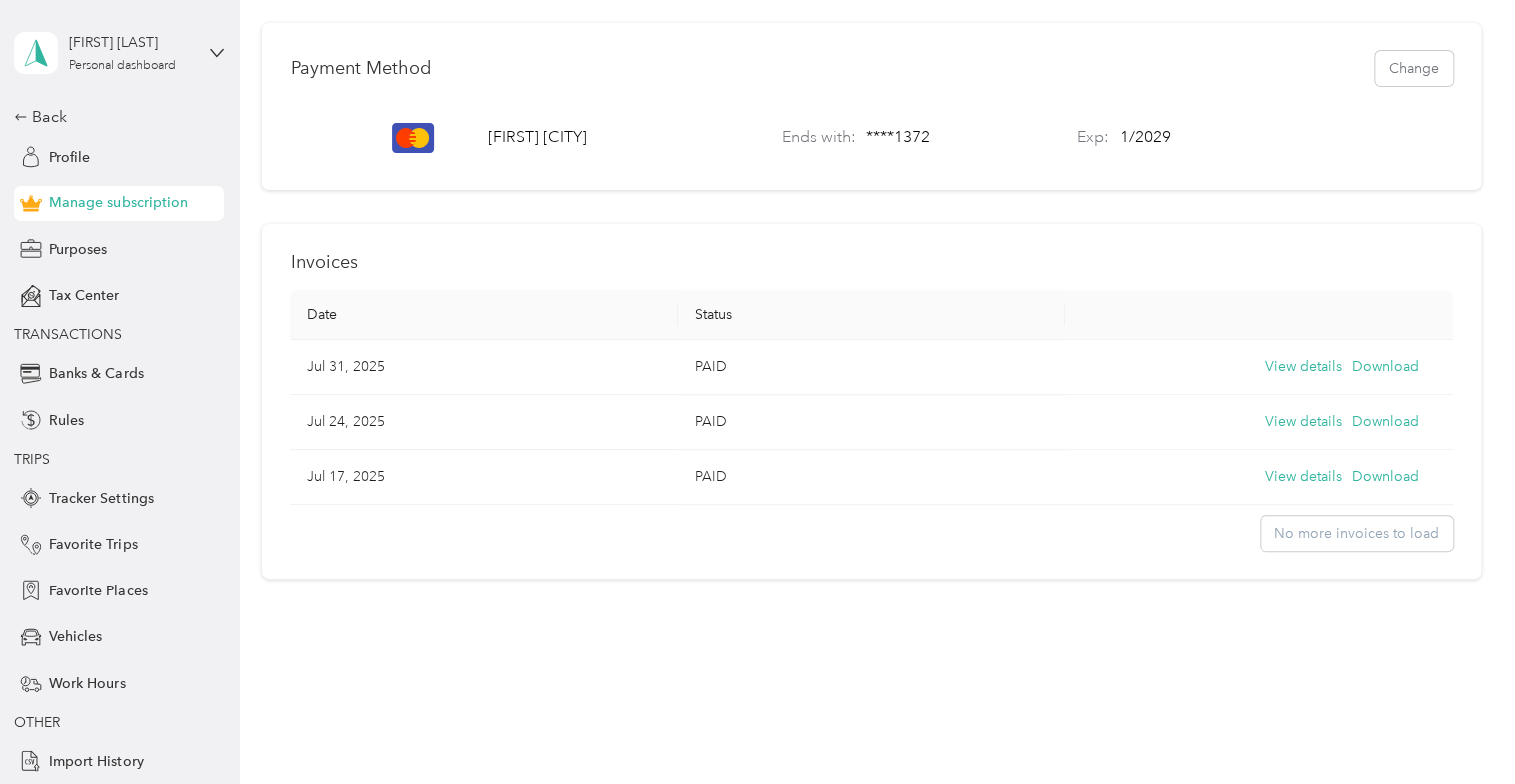 scroll, scrollTop: 44, scrollLeft: 0, axis: vertical 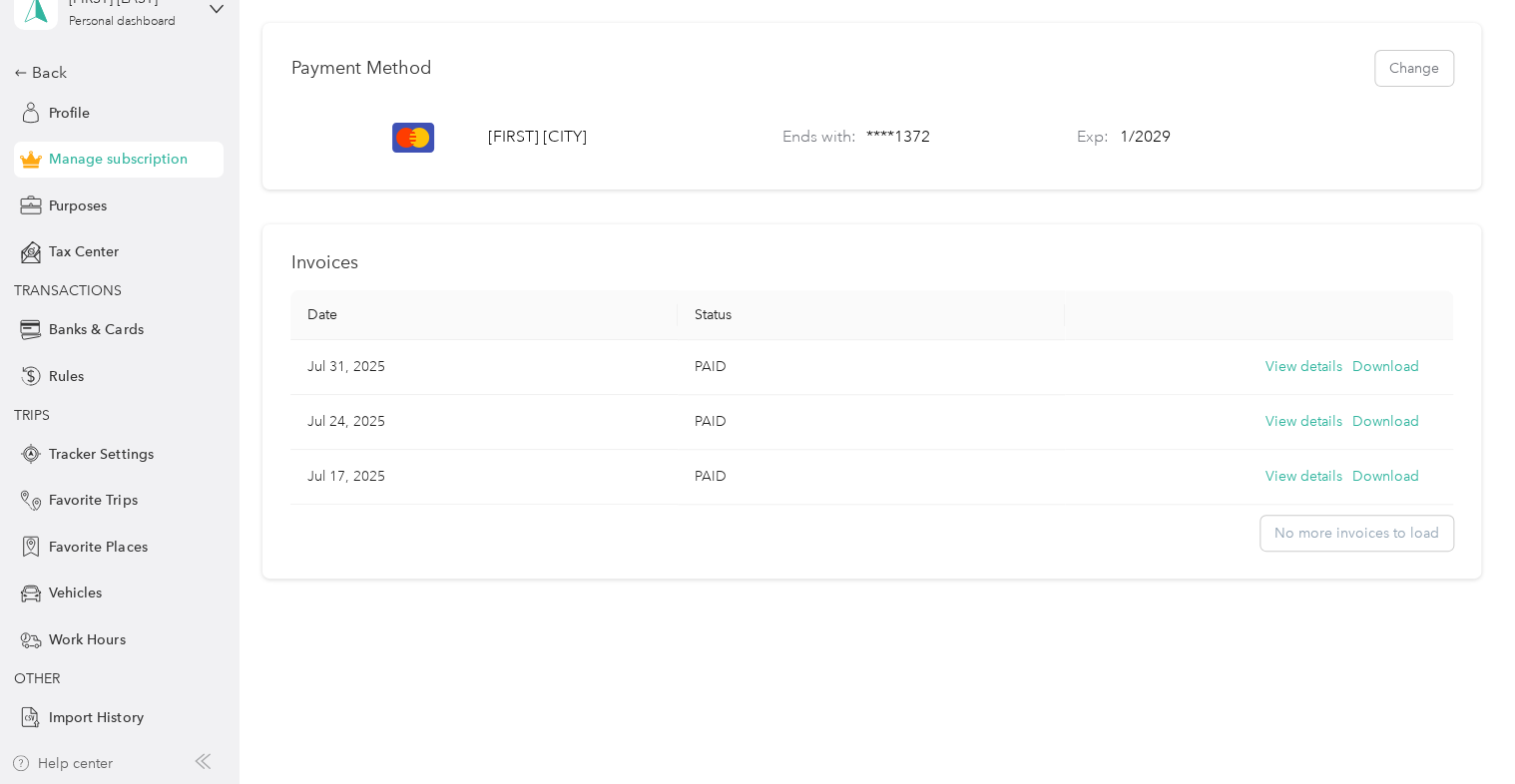click on "Help center" at bounding box center [62, 763] 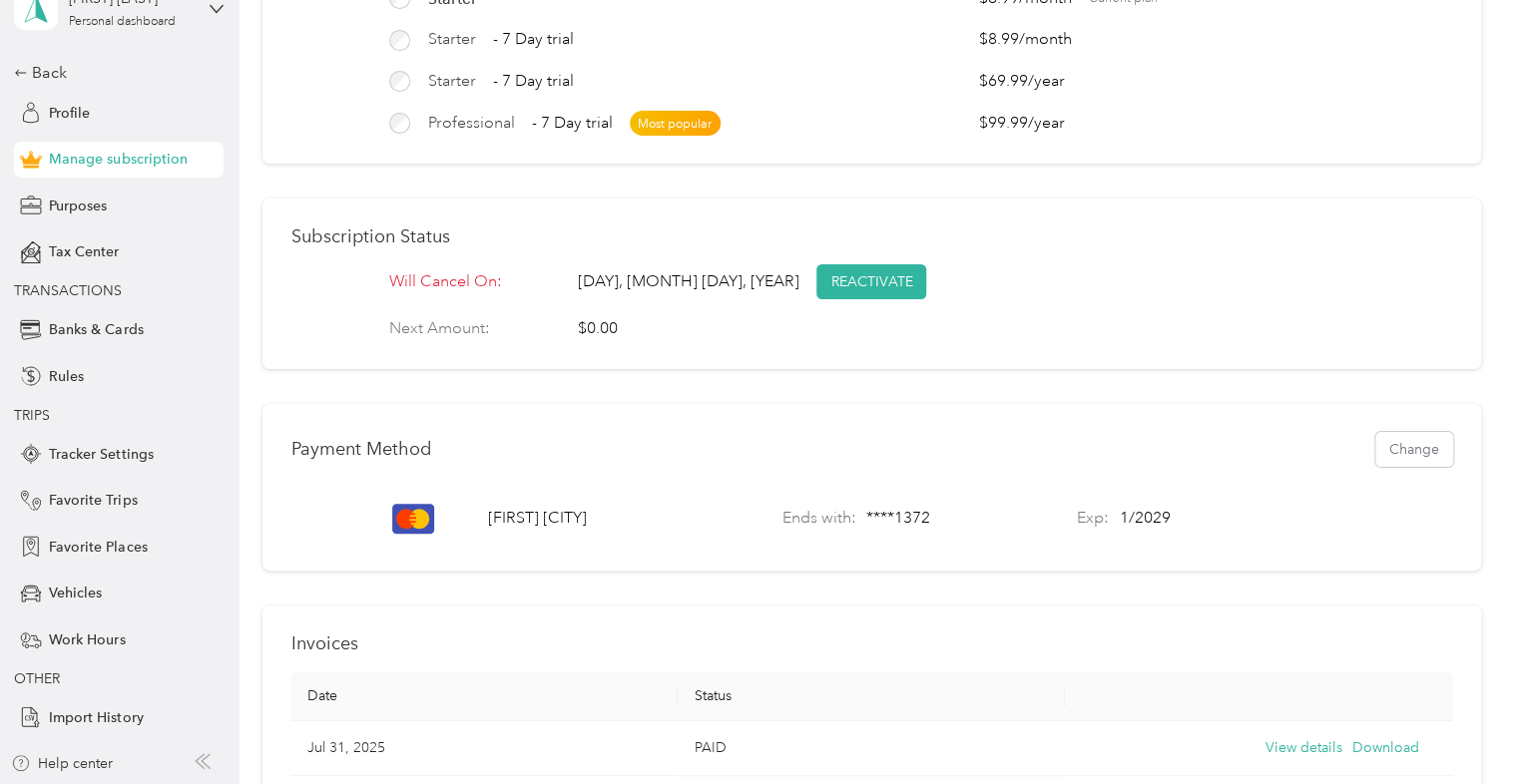 scroll, scrollTop: 0, scrollLeft: 0, axis: both 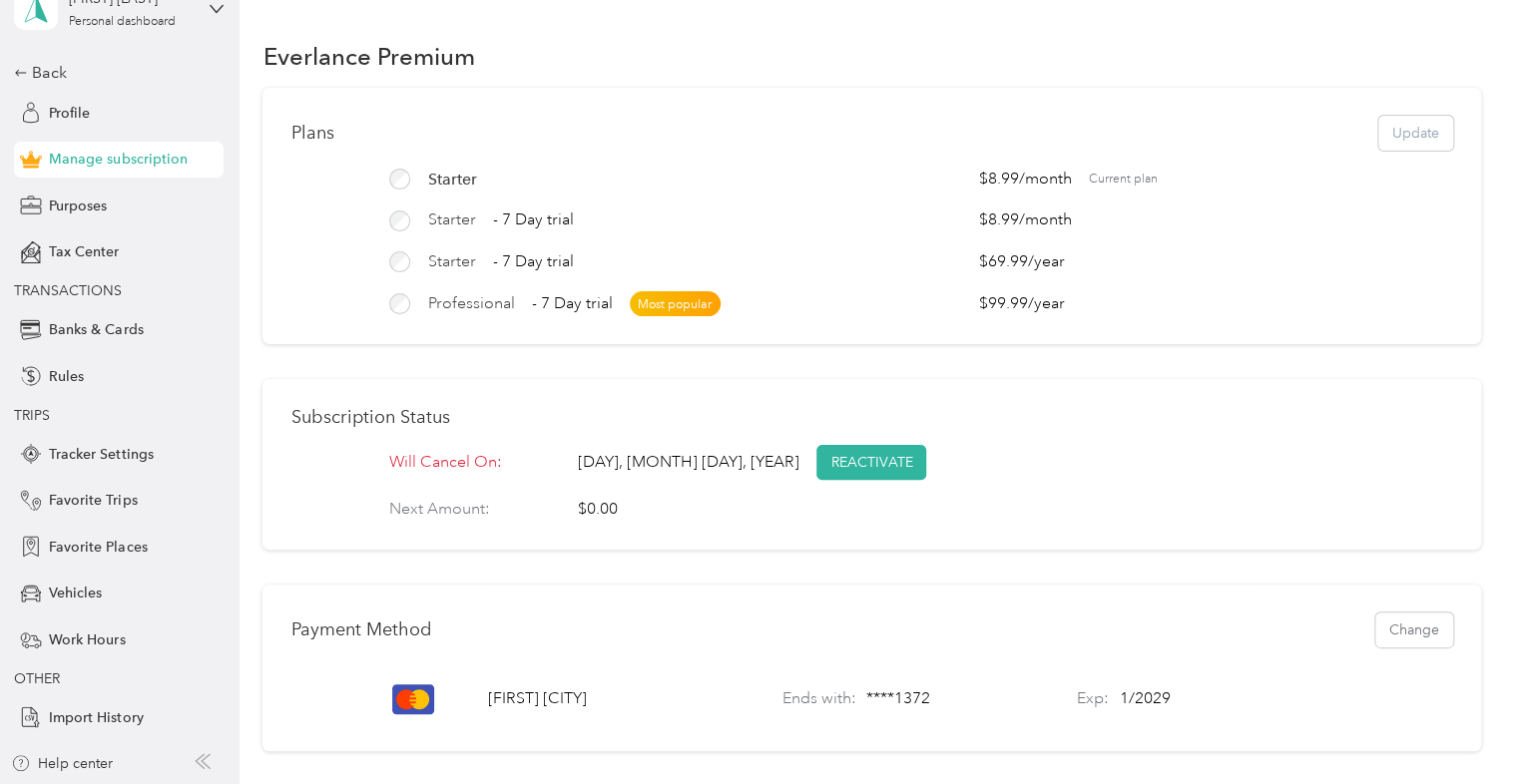 click on "Manage subscription" at bounding box center (118, 159) 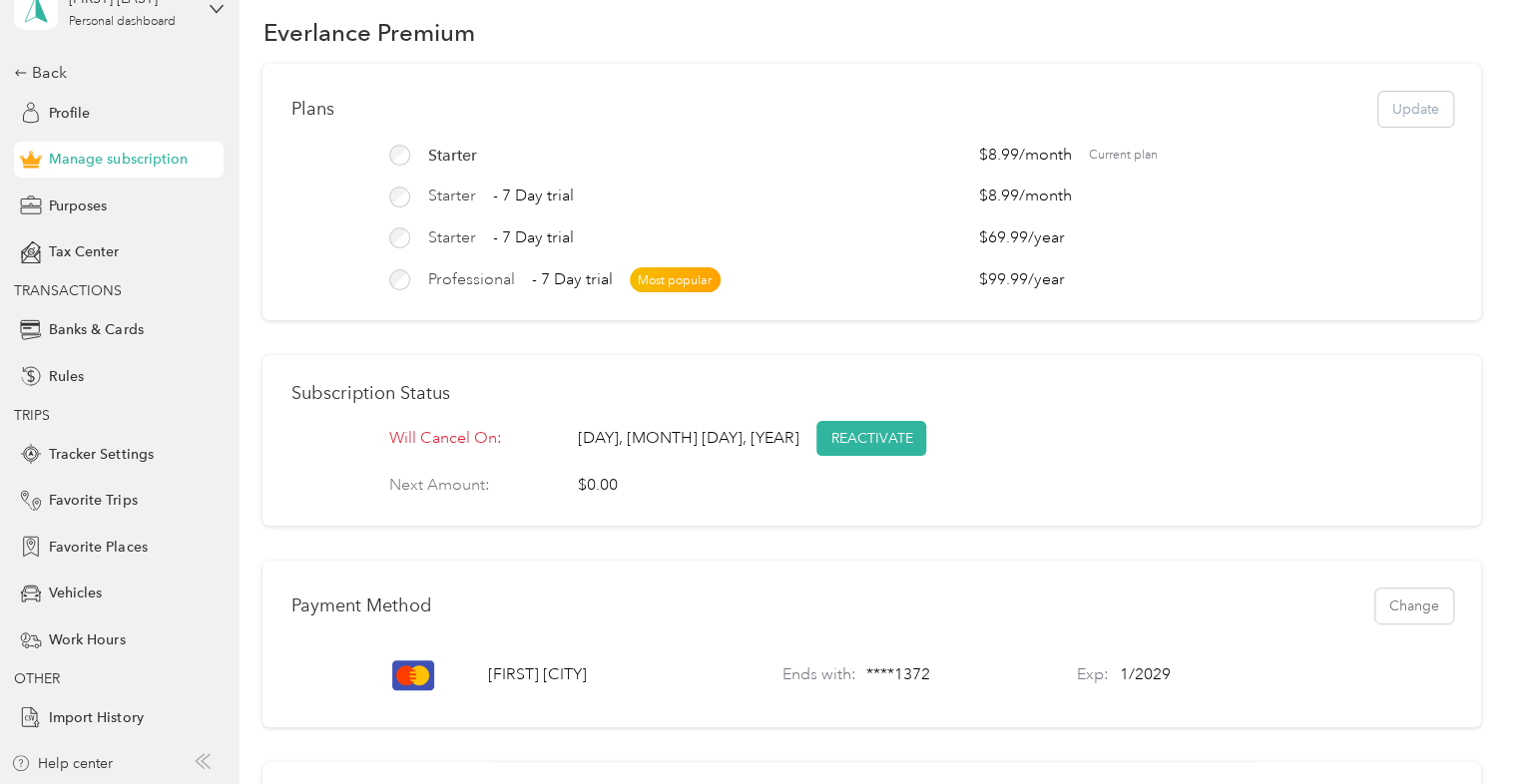 scroll, scrollTop: 0, scrollLeft: 0, axis: both 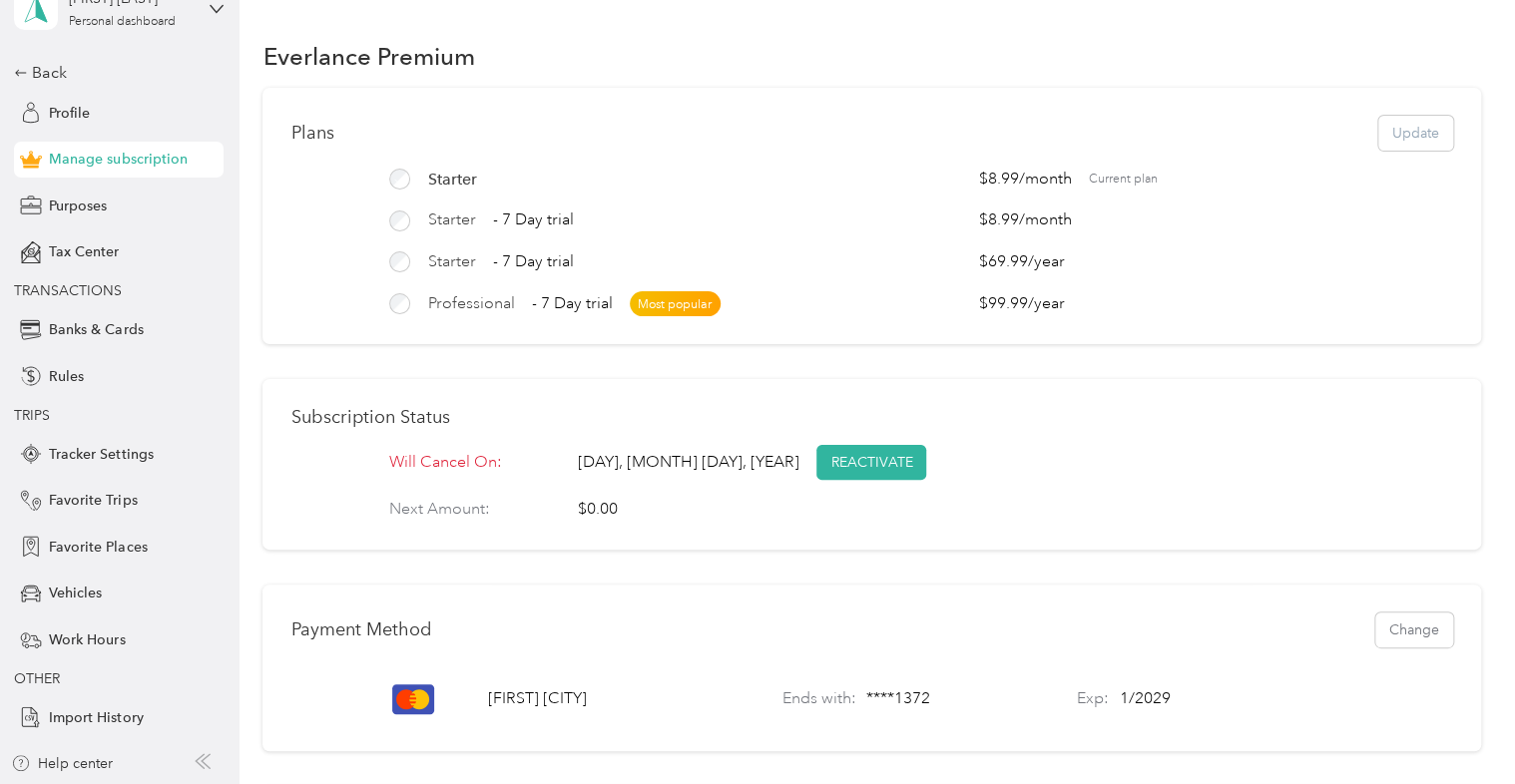 click on "Plans Update Starter $8.99  / month Current plan Starter - 7 Day trial  $8.99  / month Starter - 7 Day trial  $69.99  / year Professional - 7 Day trial  Most popular $99.99  / year" at bounding box center [871, 215] 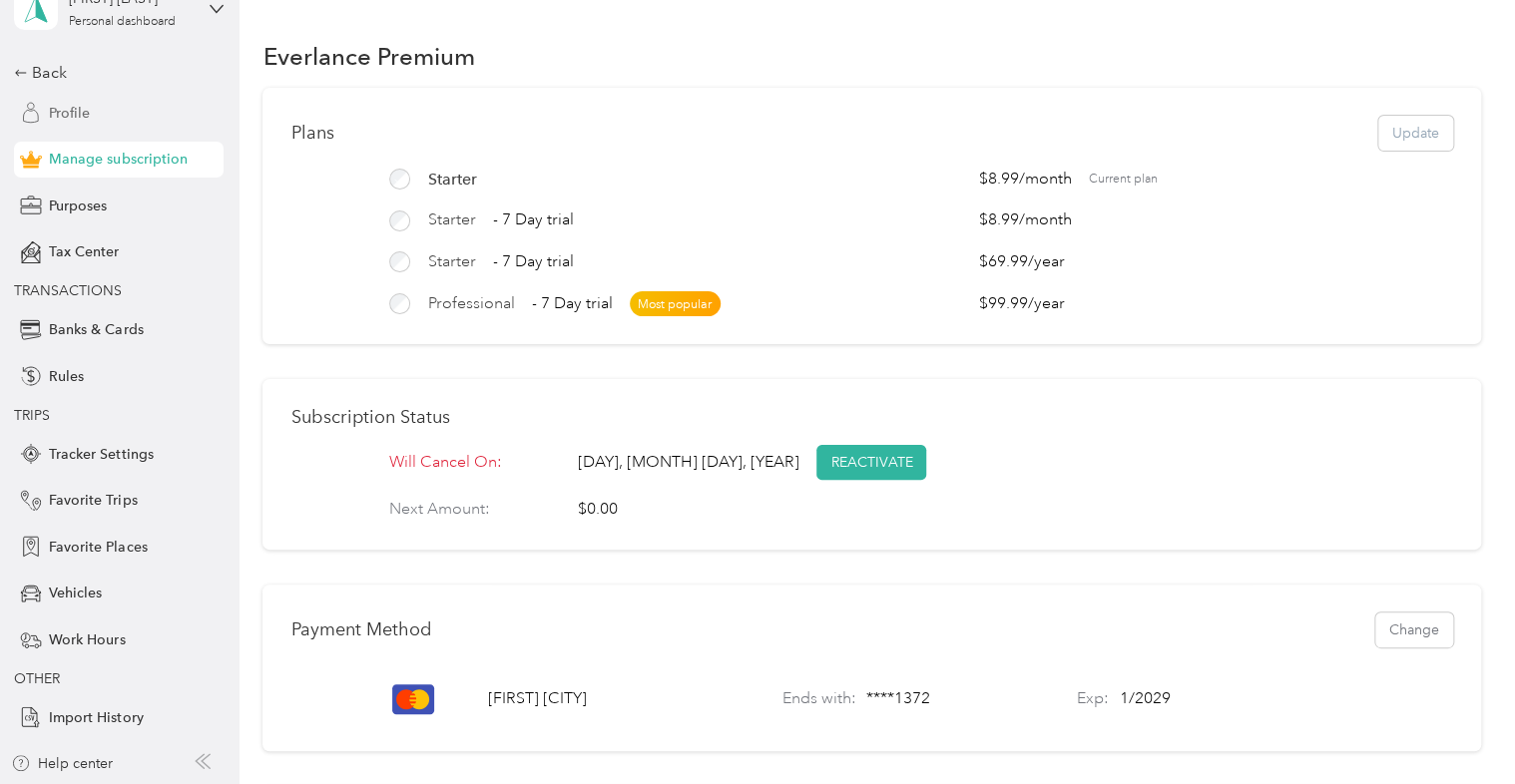 scroll, scrollTop: 0, scrollLeft: 0, axis: both 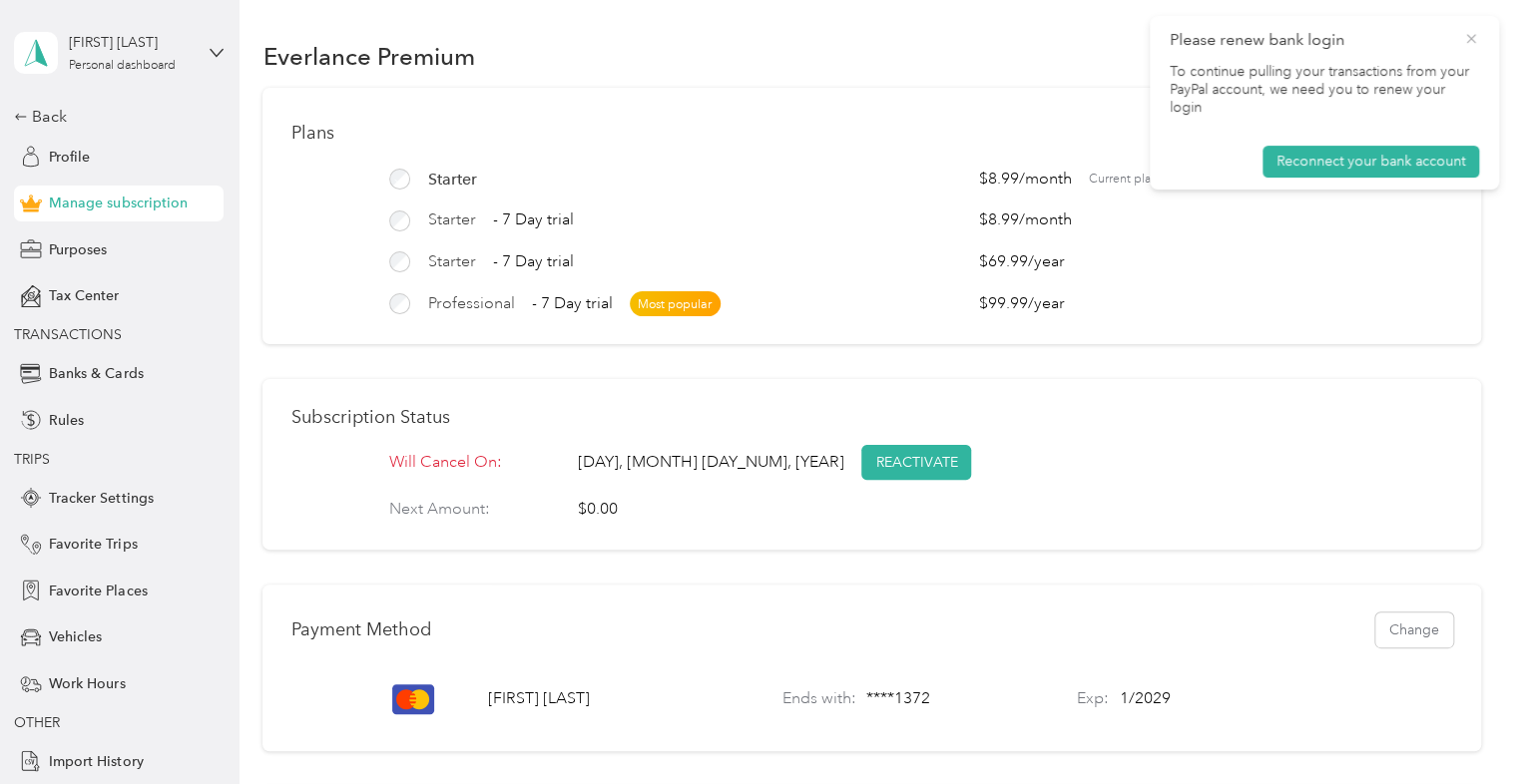 click 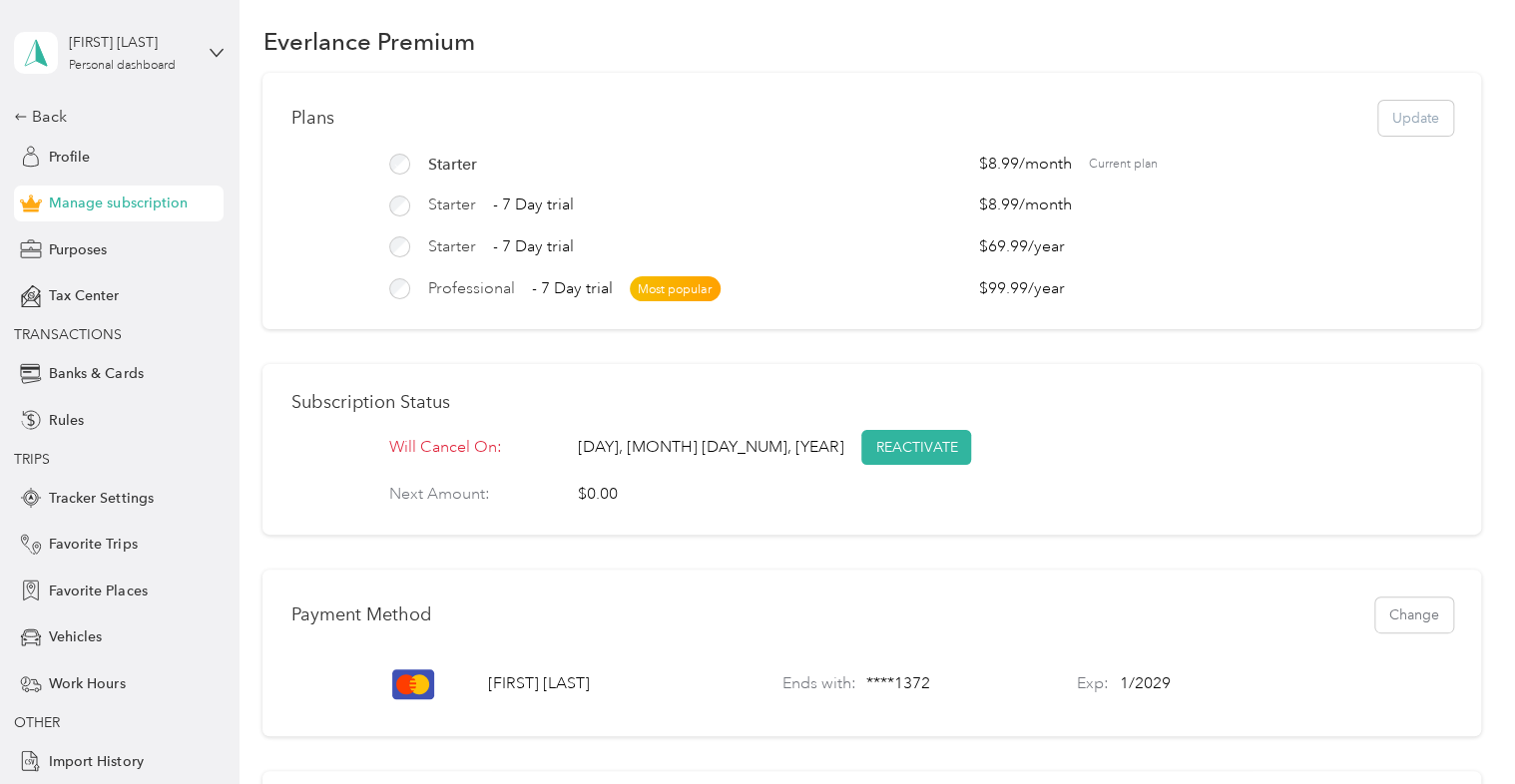 scroll, scrollTop: 0, scrollLeft: 0, axis: both 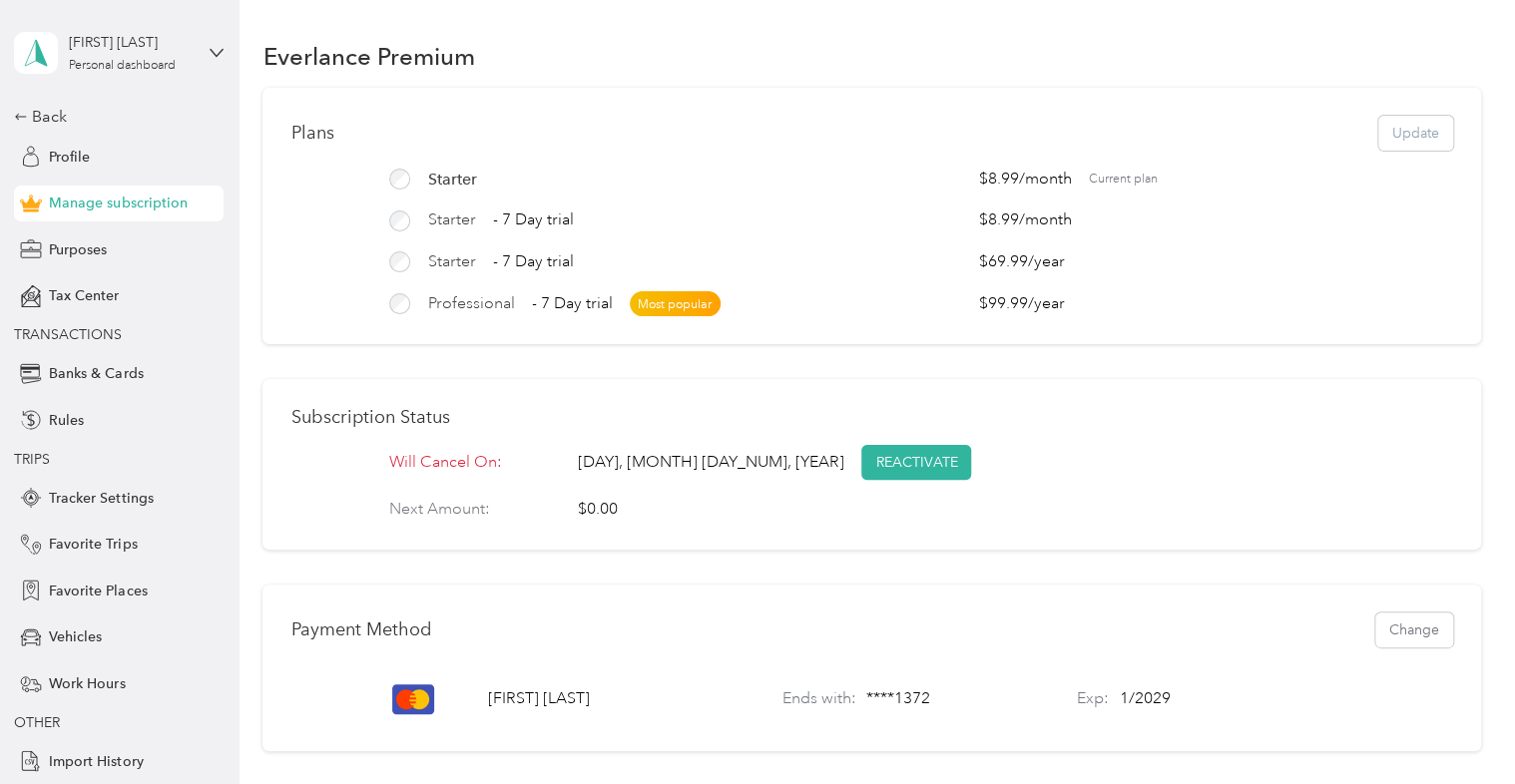 click on "[DAY], [MONTH] [DAY_NUM], [YEAR]" at bounding box center [711, 463] 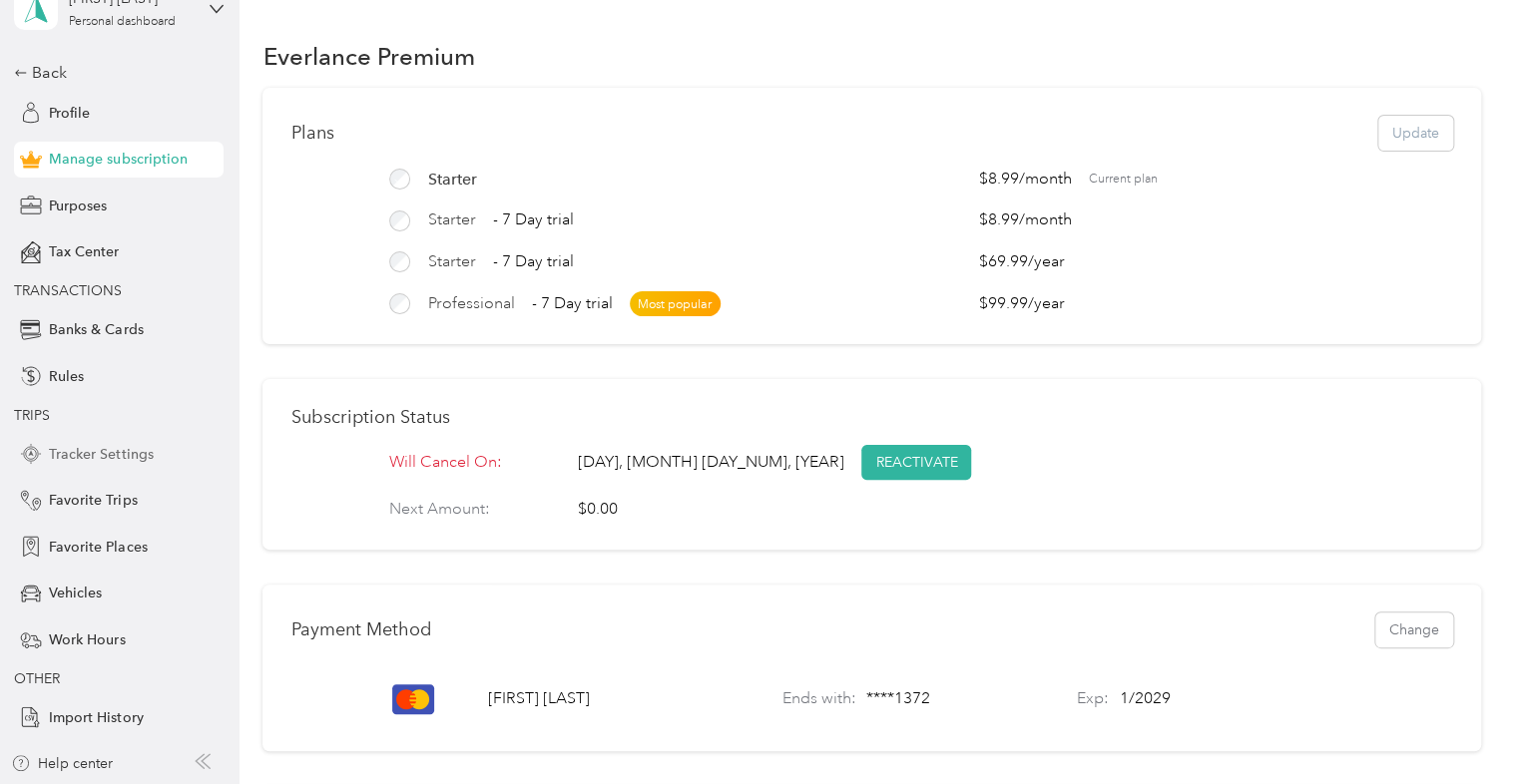 scroll, scrollTop: 0, scrollLeft: 0, axis: both 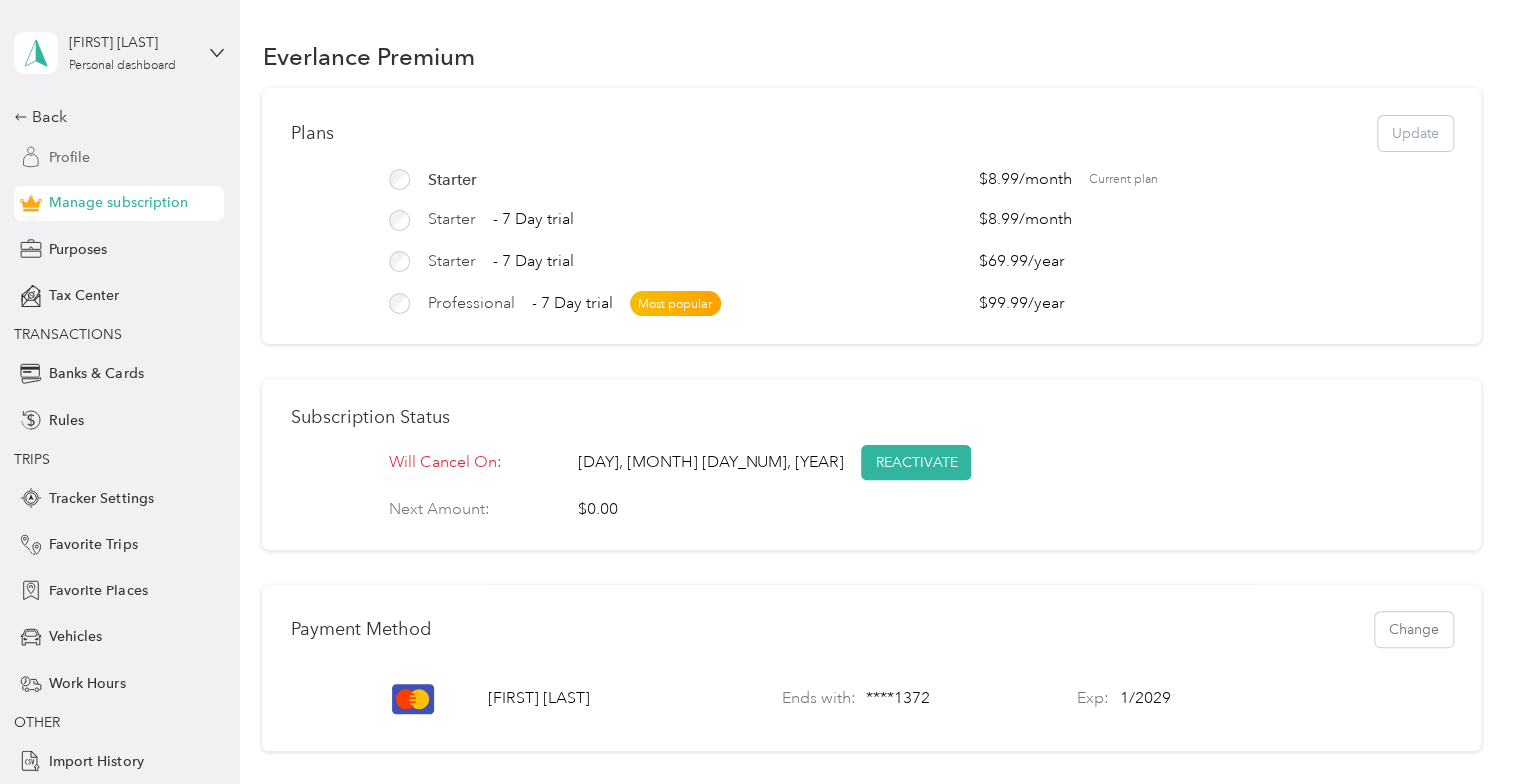 click on "Profile" at bounding box center [69, 157] 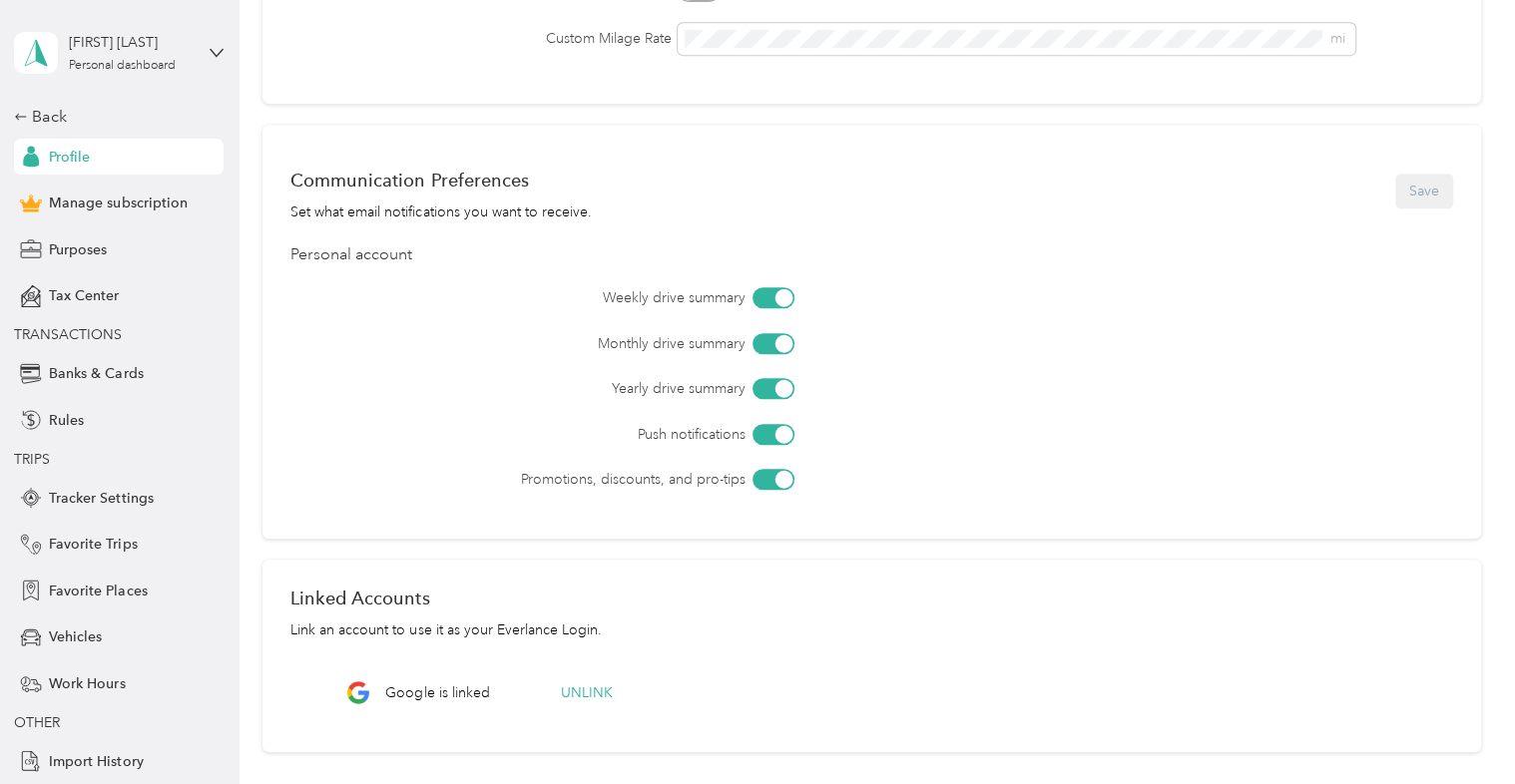 scroll, scrollTop: 433, scrollLeft: 0, axis: vertical 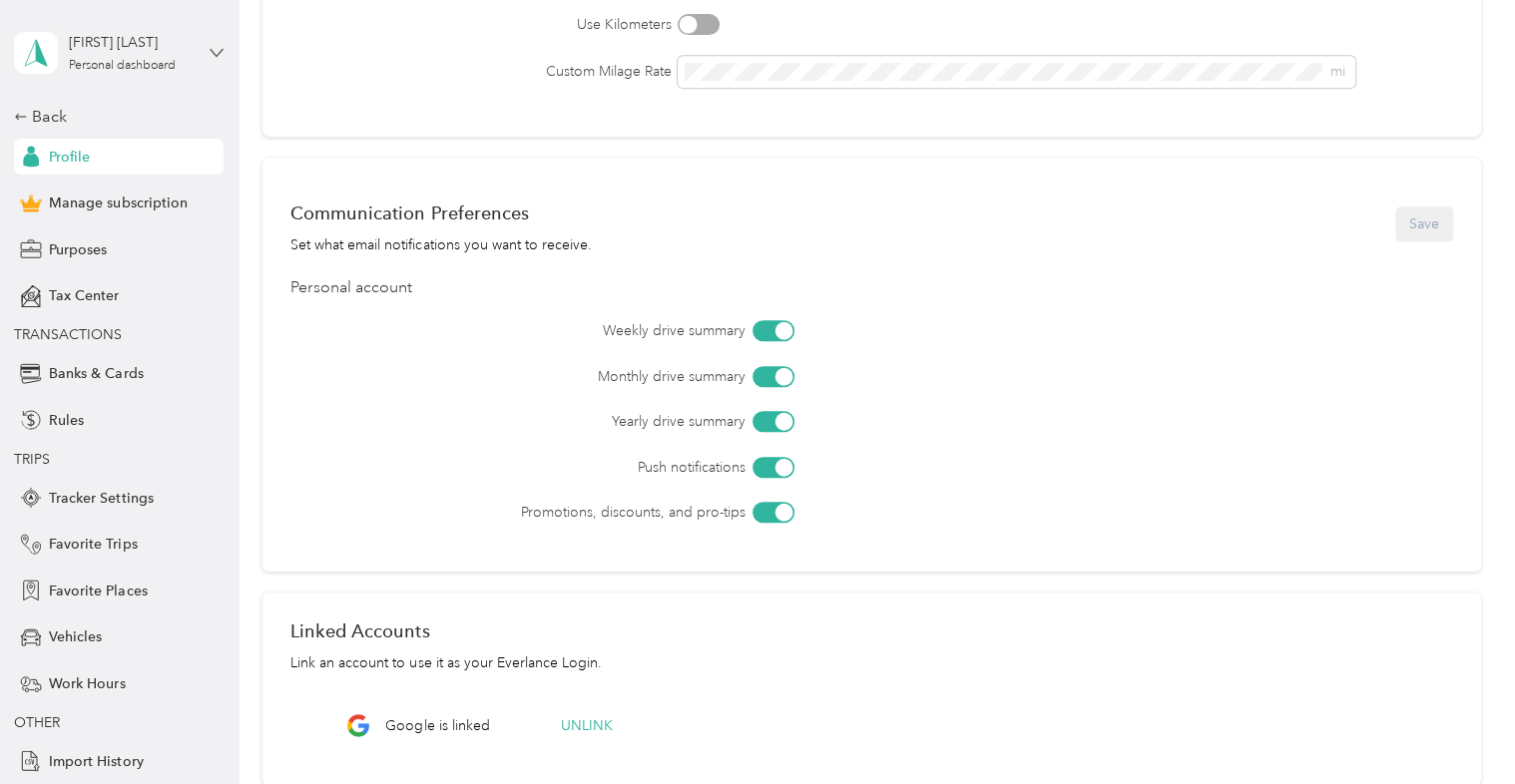 click 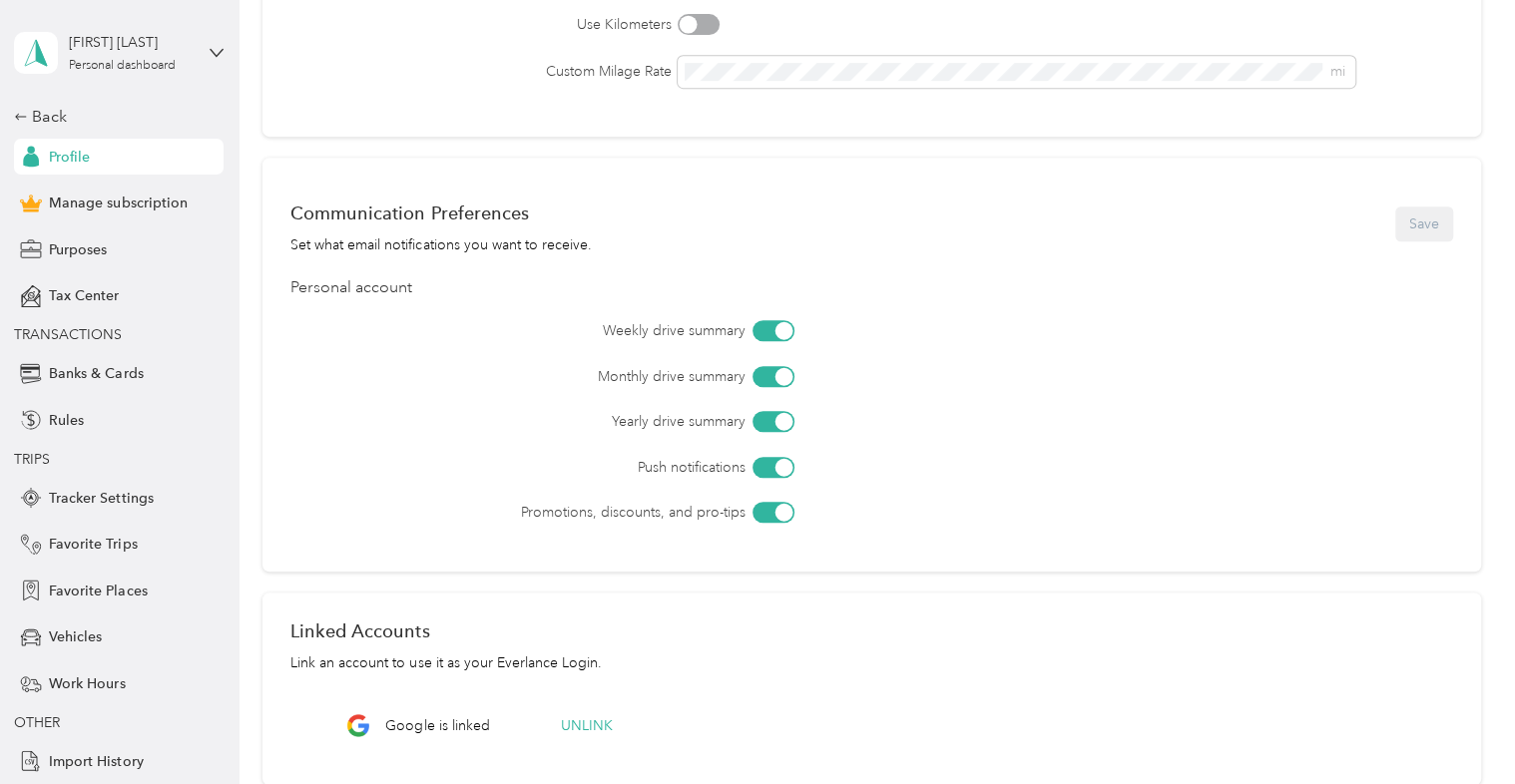 click on "Weekly drive summary   Monthly drive summary   Yearly drive summary   Push notifications   Promotions, discounts, and pro-tips" at bounding box center [871, 421] 